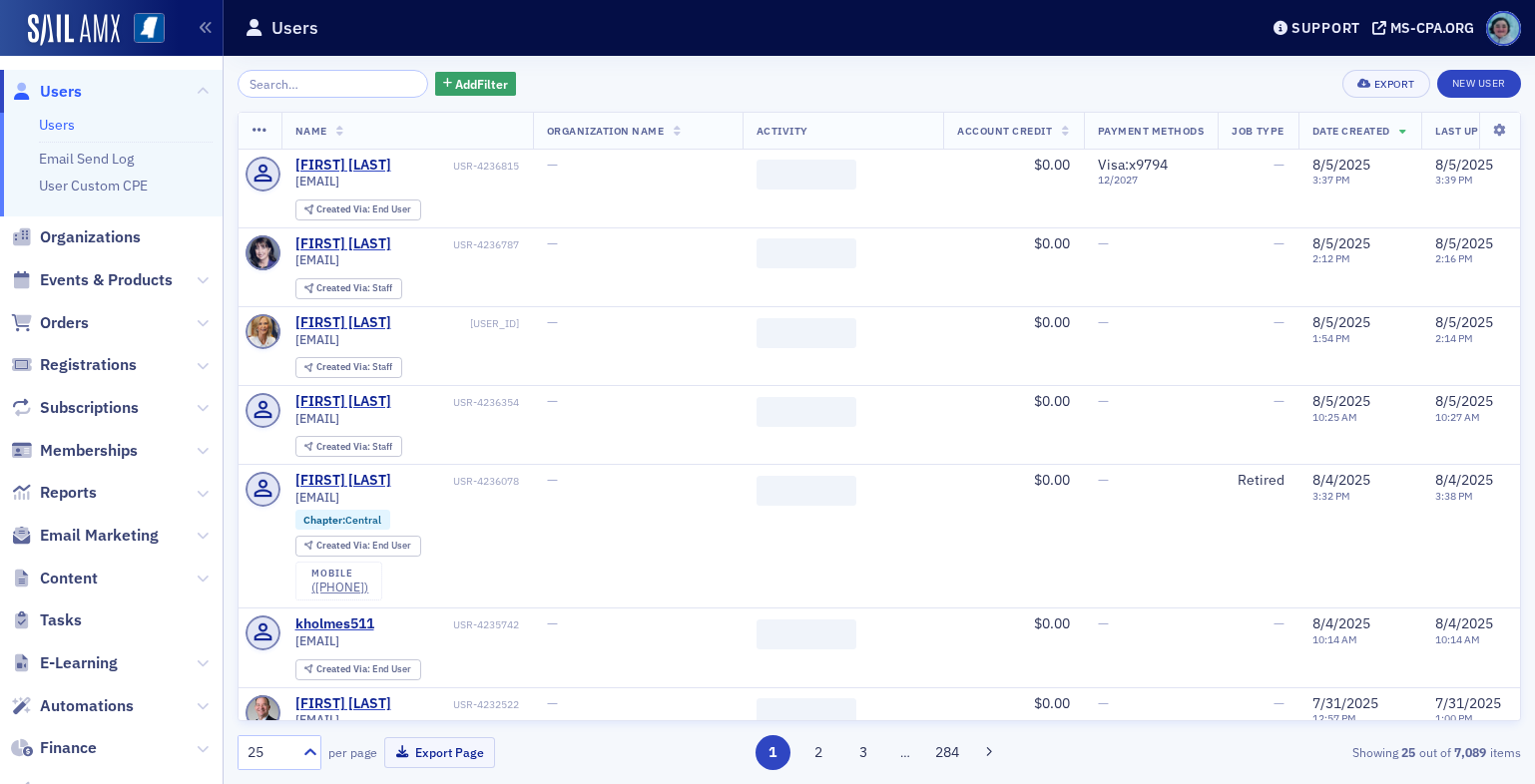 scroll, scrollTop: 0, scrollLeft: 0, axis: both 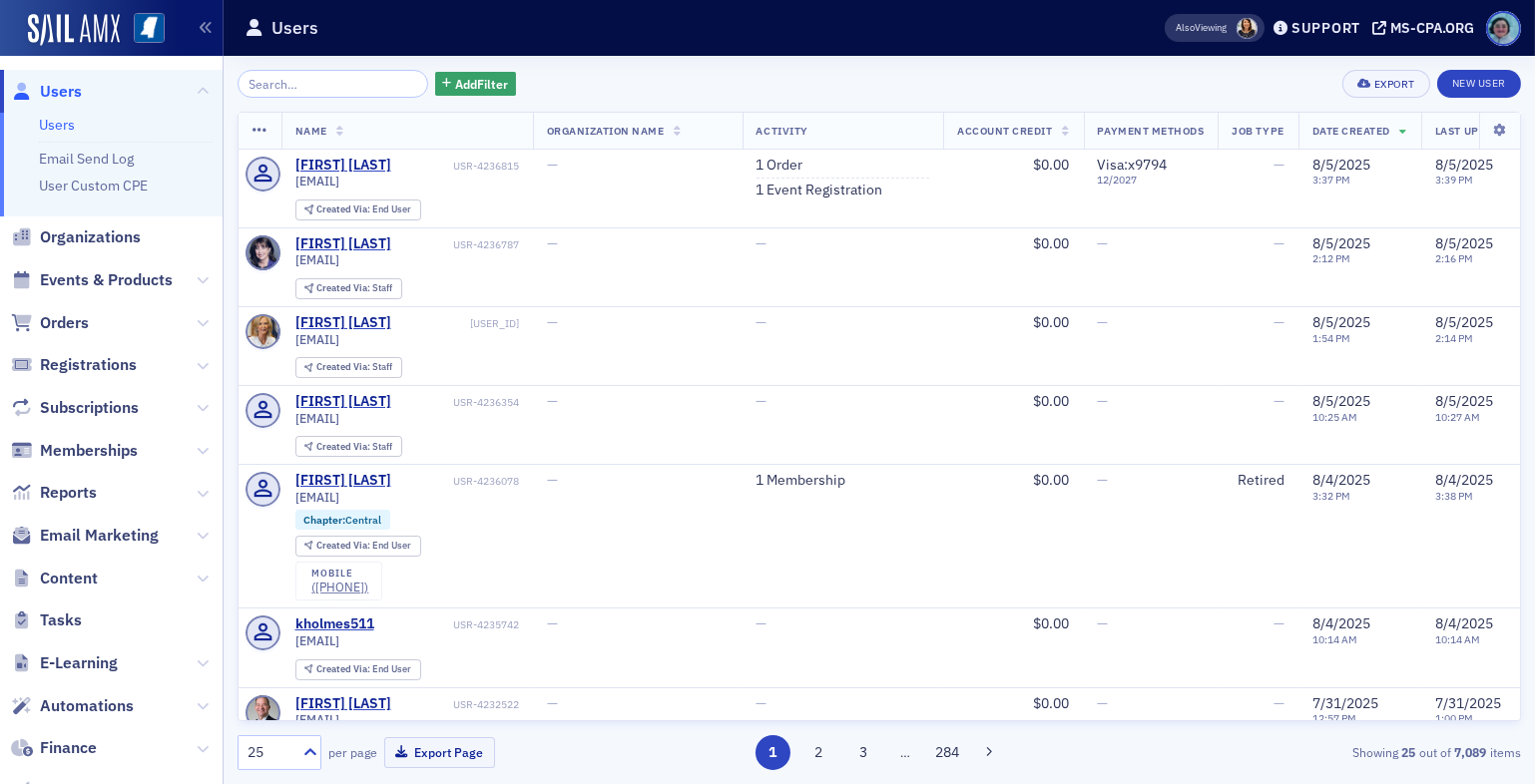 click on "Events & Products" 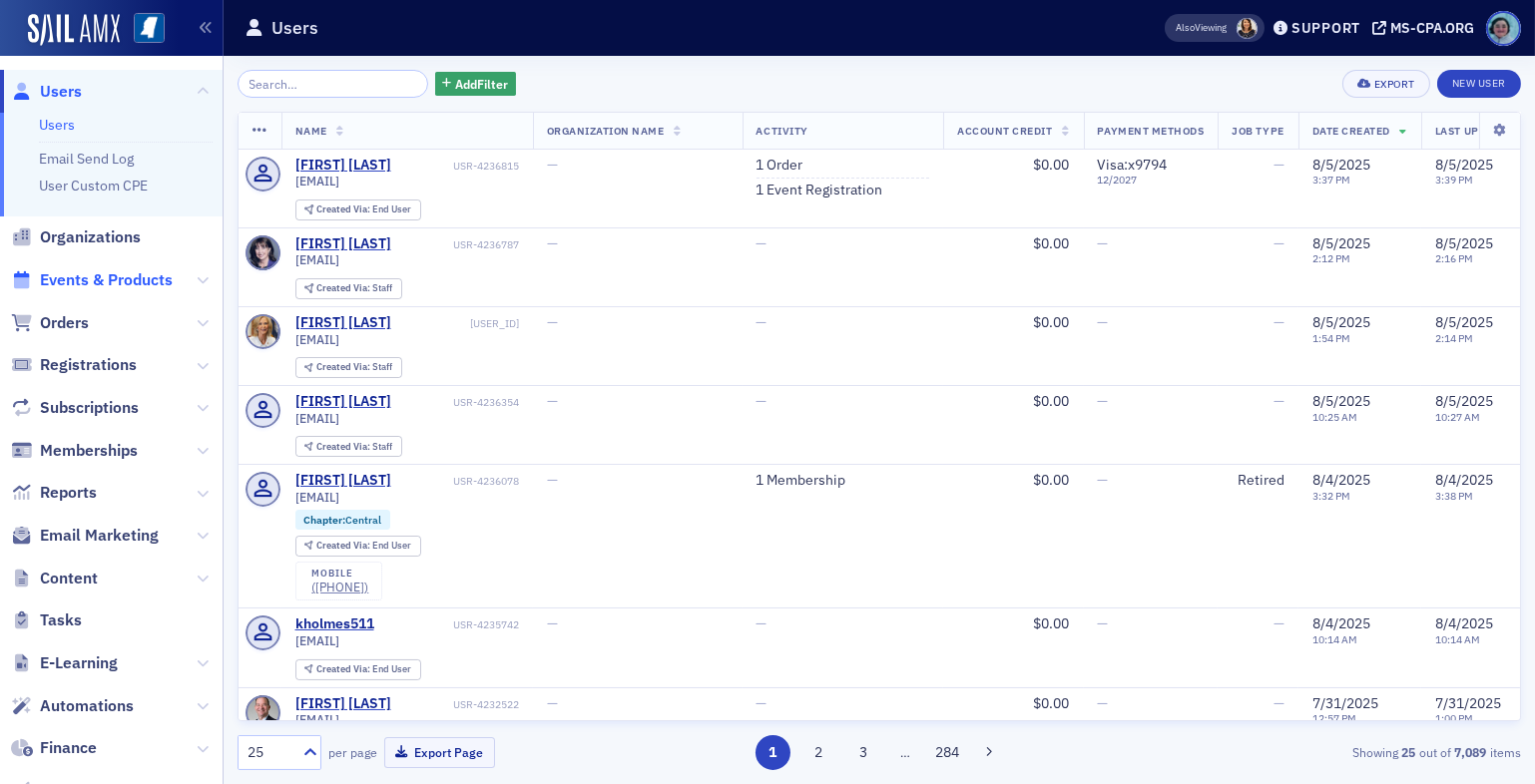 click on "Events & Products" 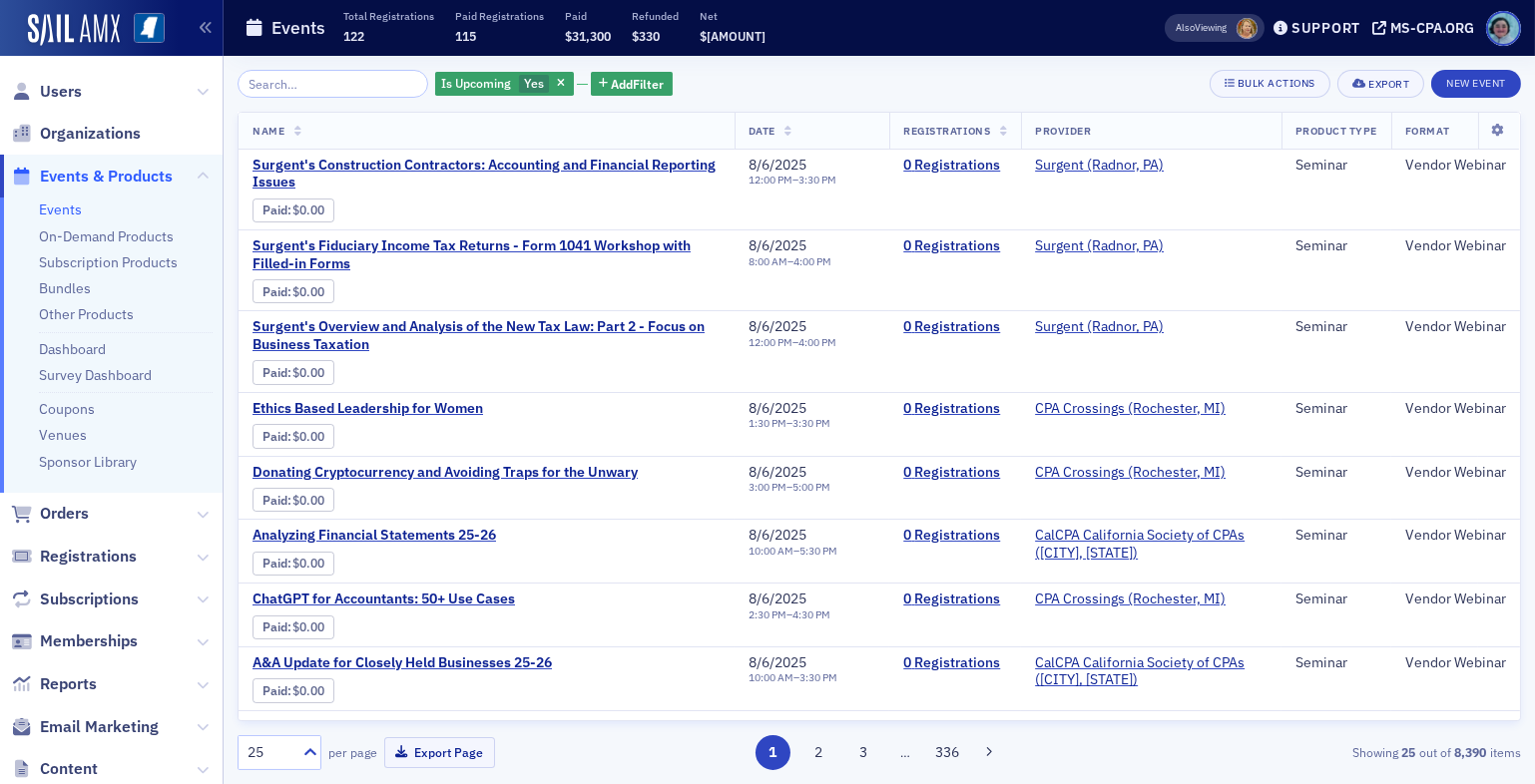 click 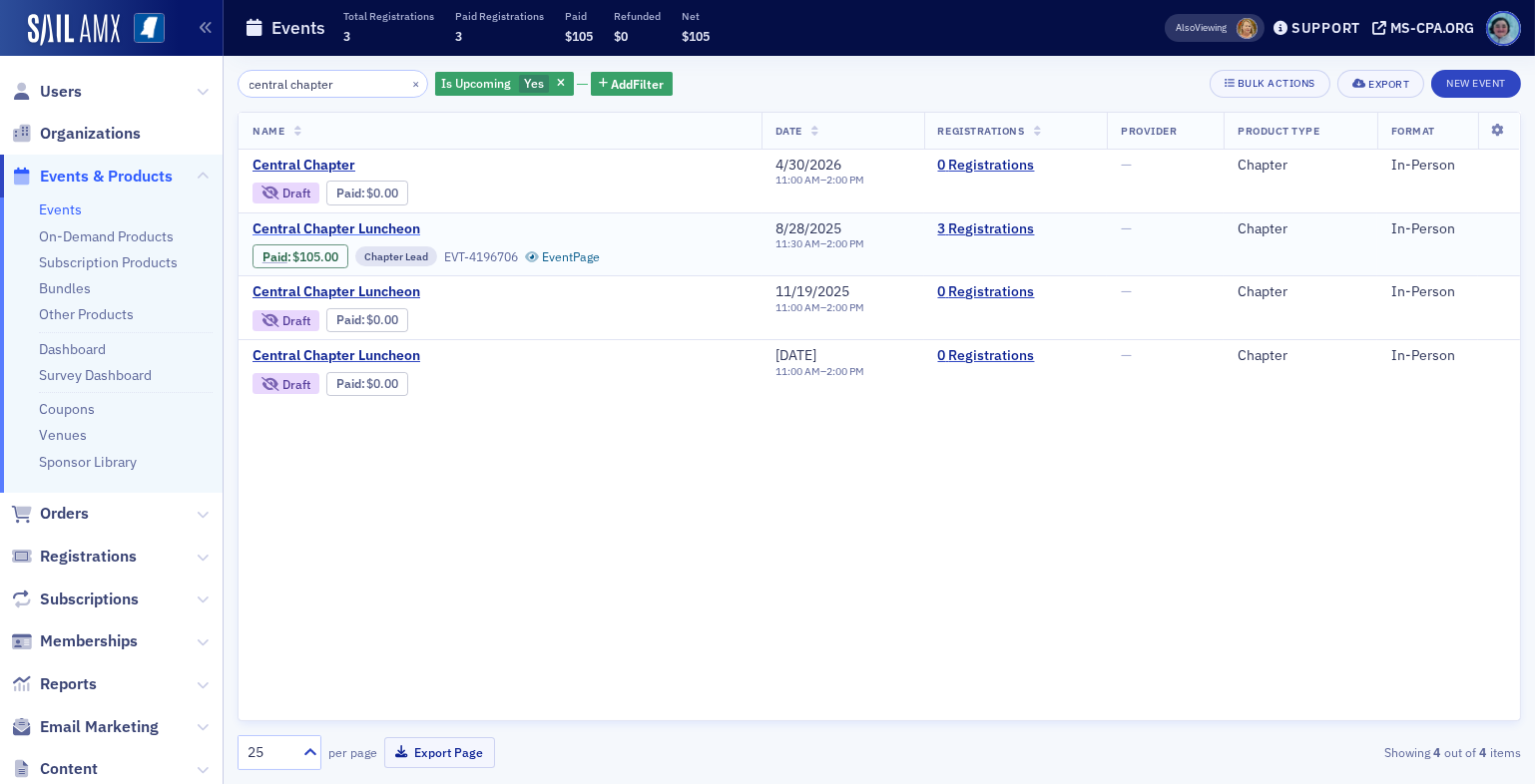 type on "central chapter" 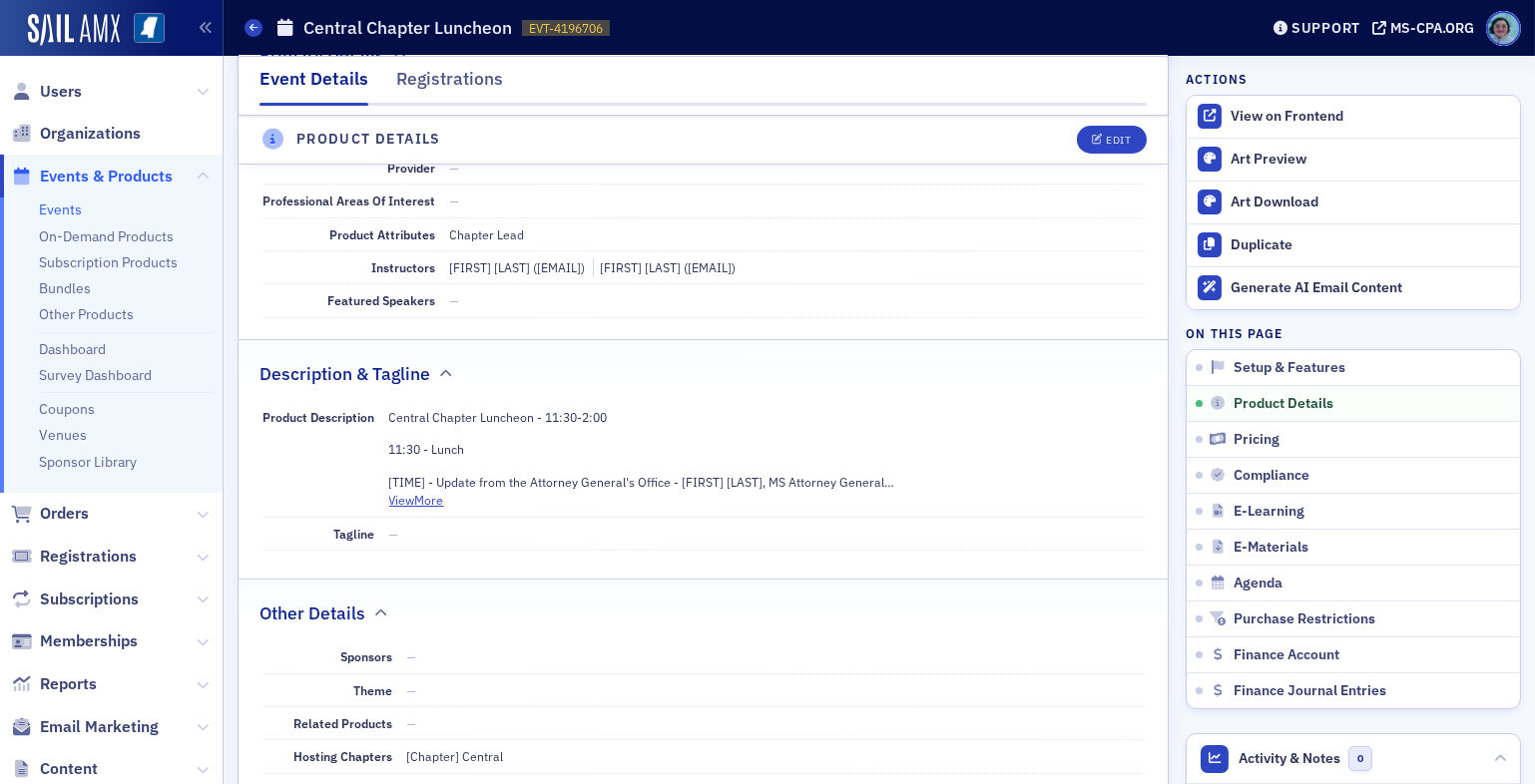 scroll, scrollTop: 598, scrollLeft: 0, axis: vertical 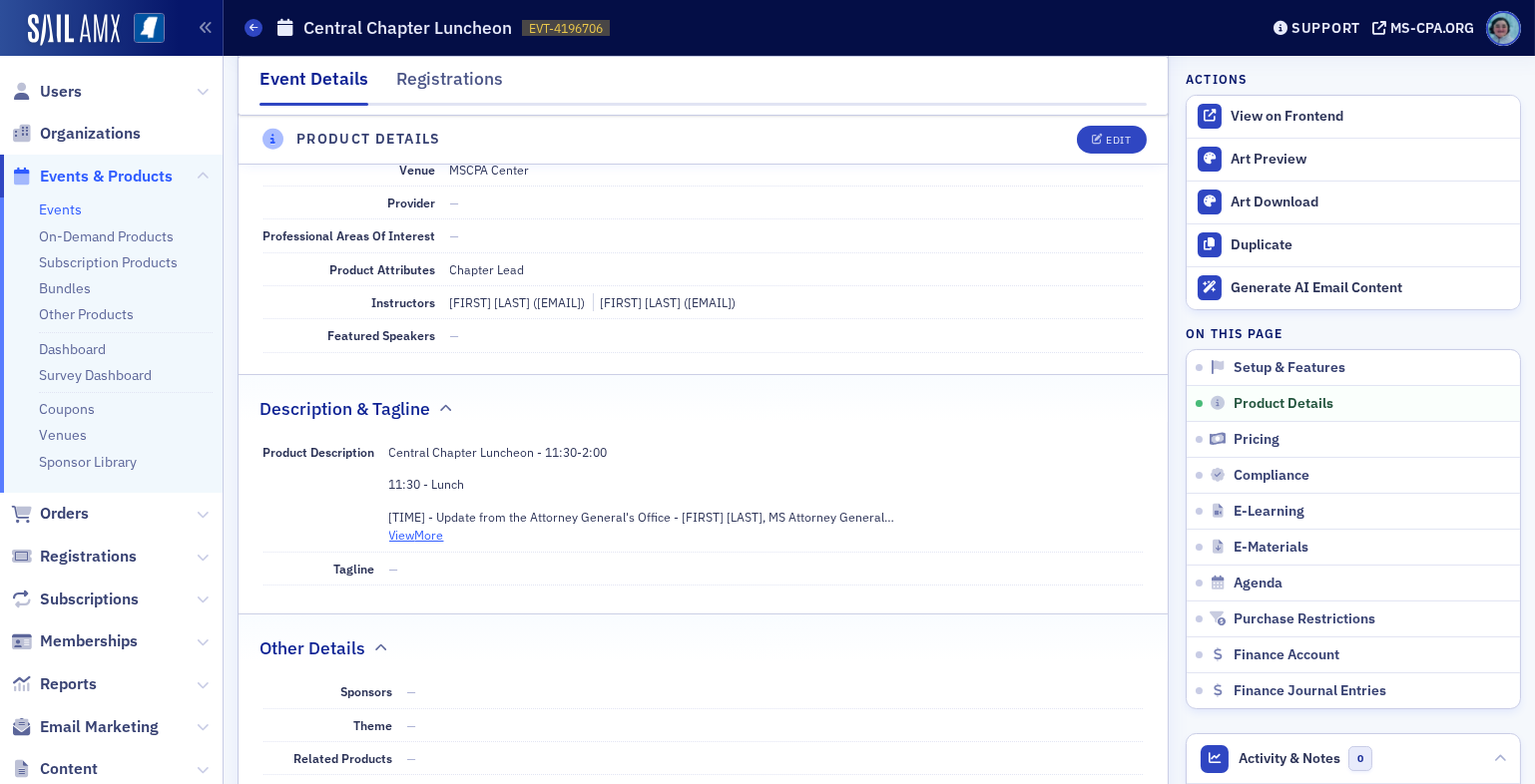 click on "View  More" 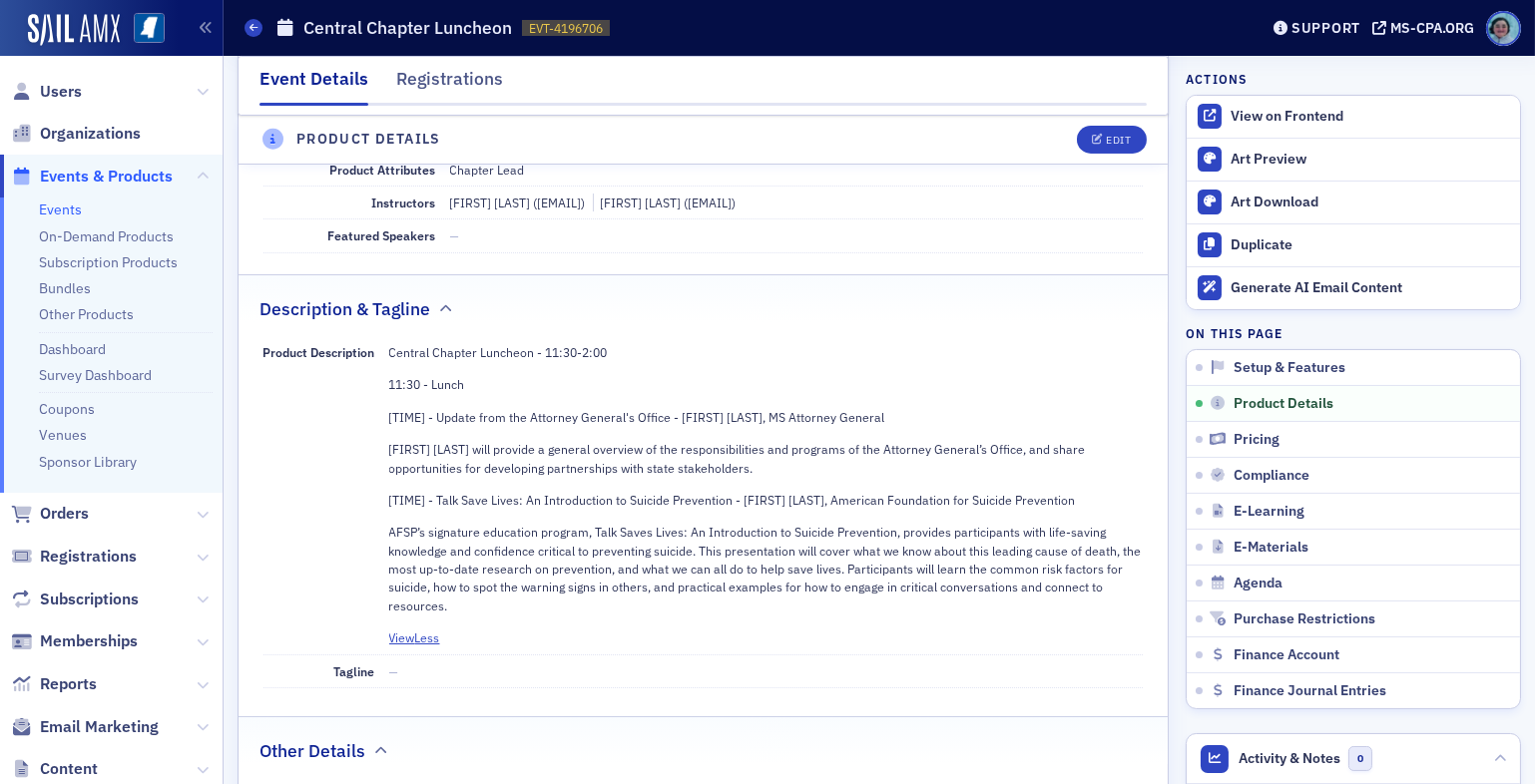 scroll, scrollTop: 798, scrollLeft: 0, axis: vertical 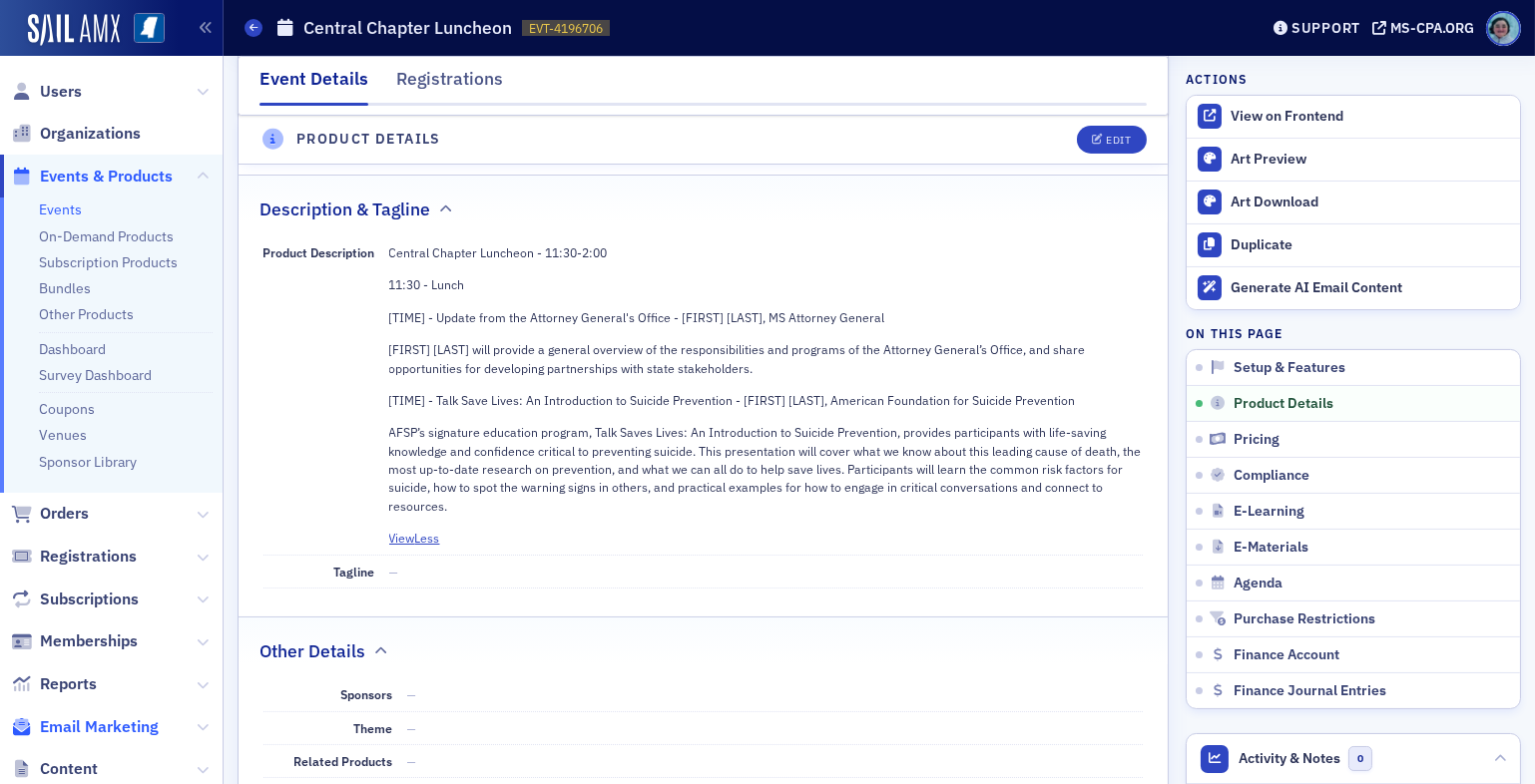 click on "Email Marketing" 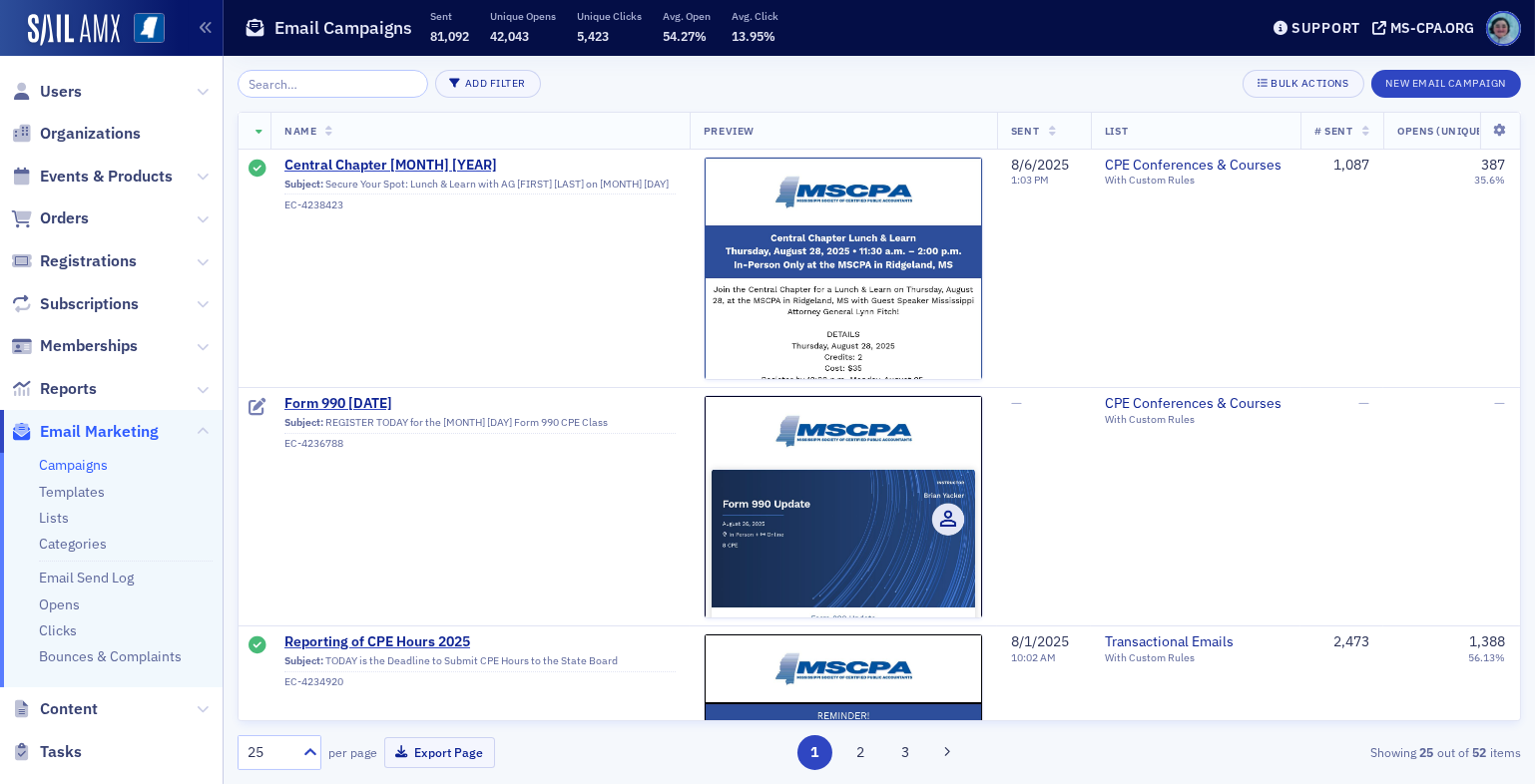 scroll, scrollTop: 0, scrollLeft: 0, axis: both 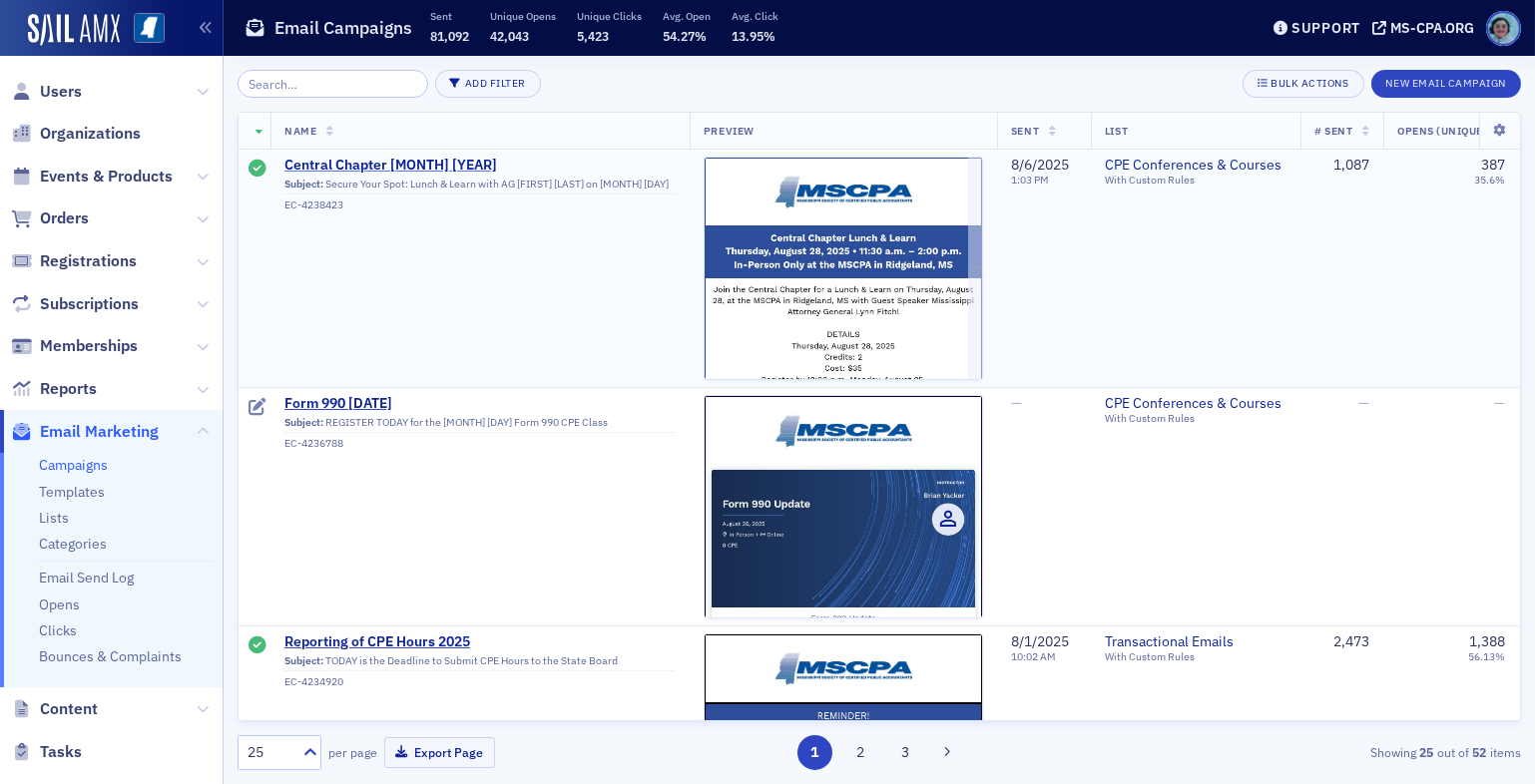 click on "Central Chapter [MONTH] [YEAR]" 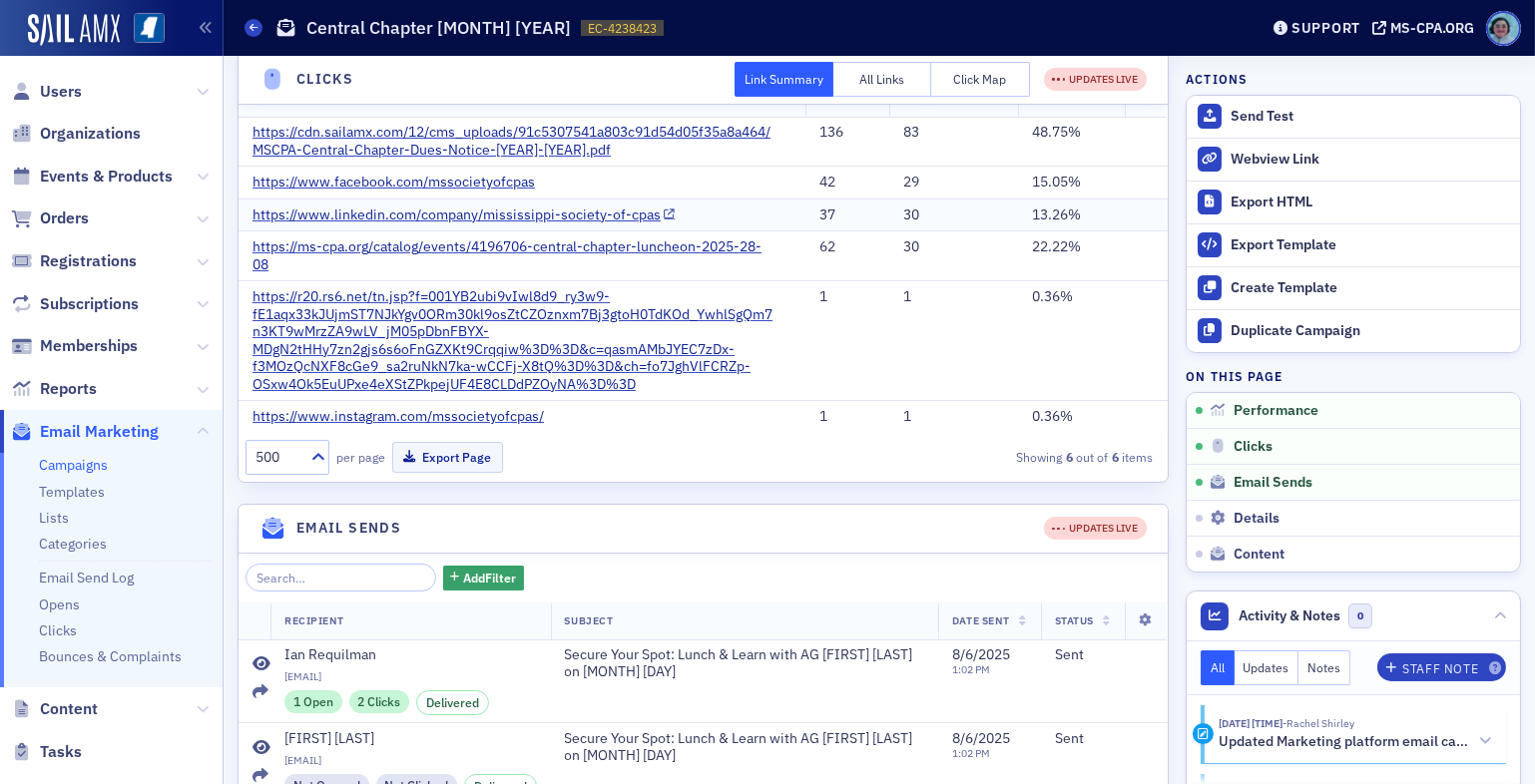 scroll, scrollTop: 299, scrollLeft: 0, axis: vertical 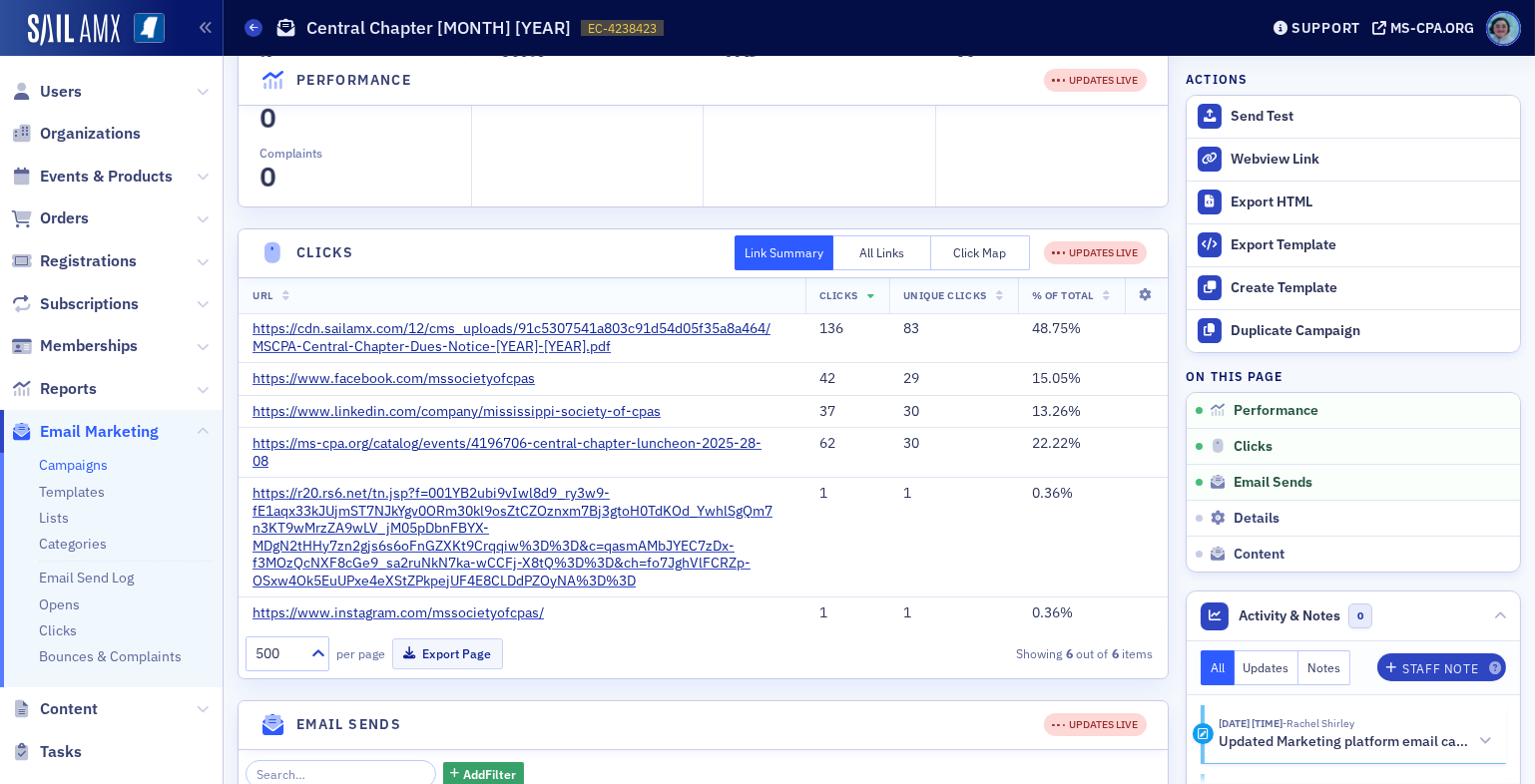 click on "Click Map" 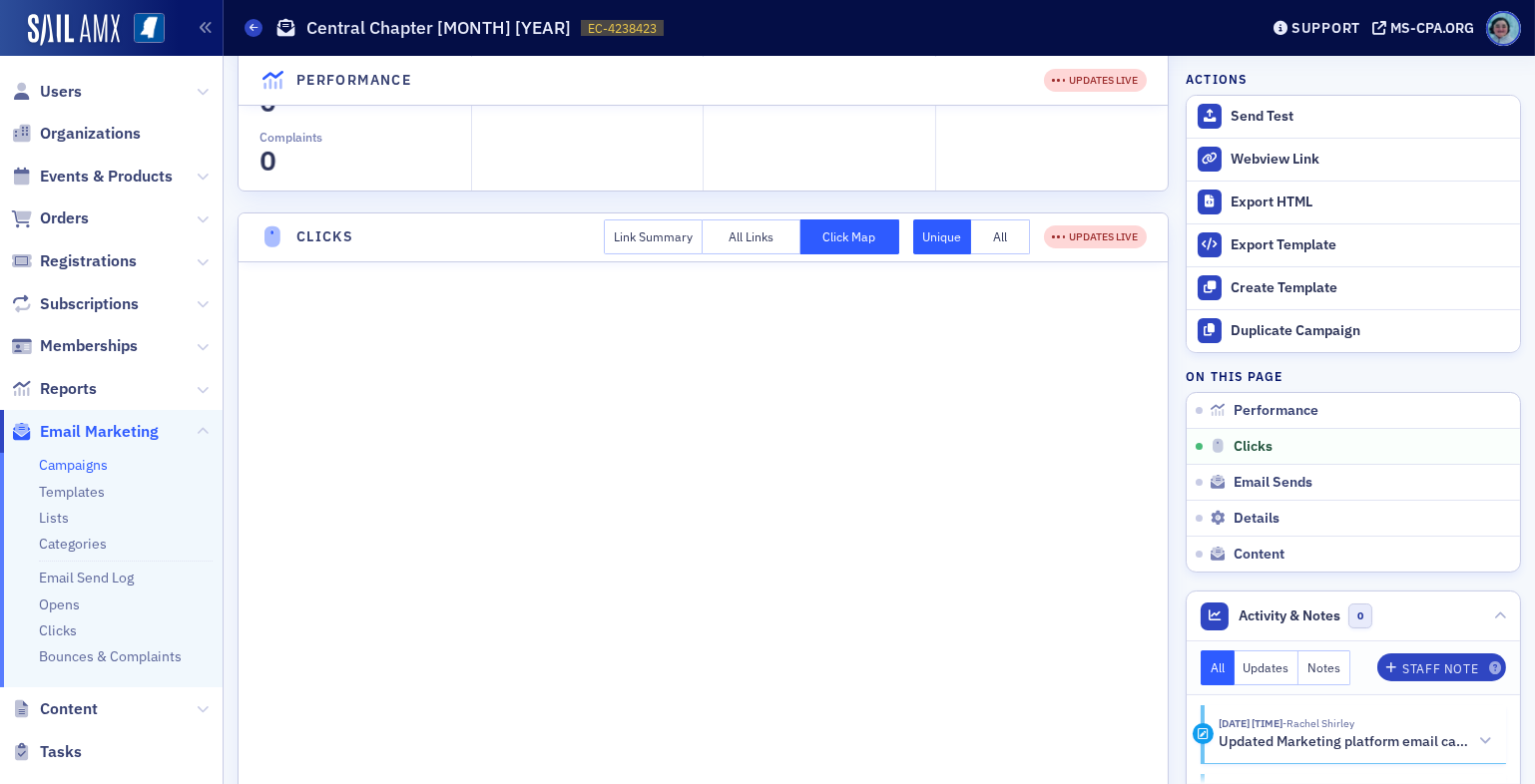 scroll, scrollTop: 499, scrollLeft: 0, axis: vertical 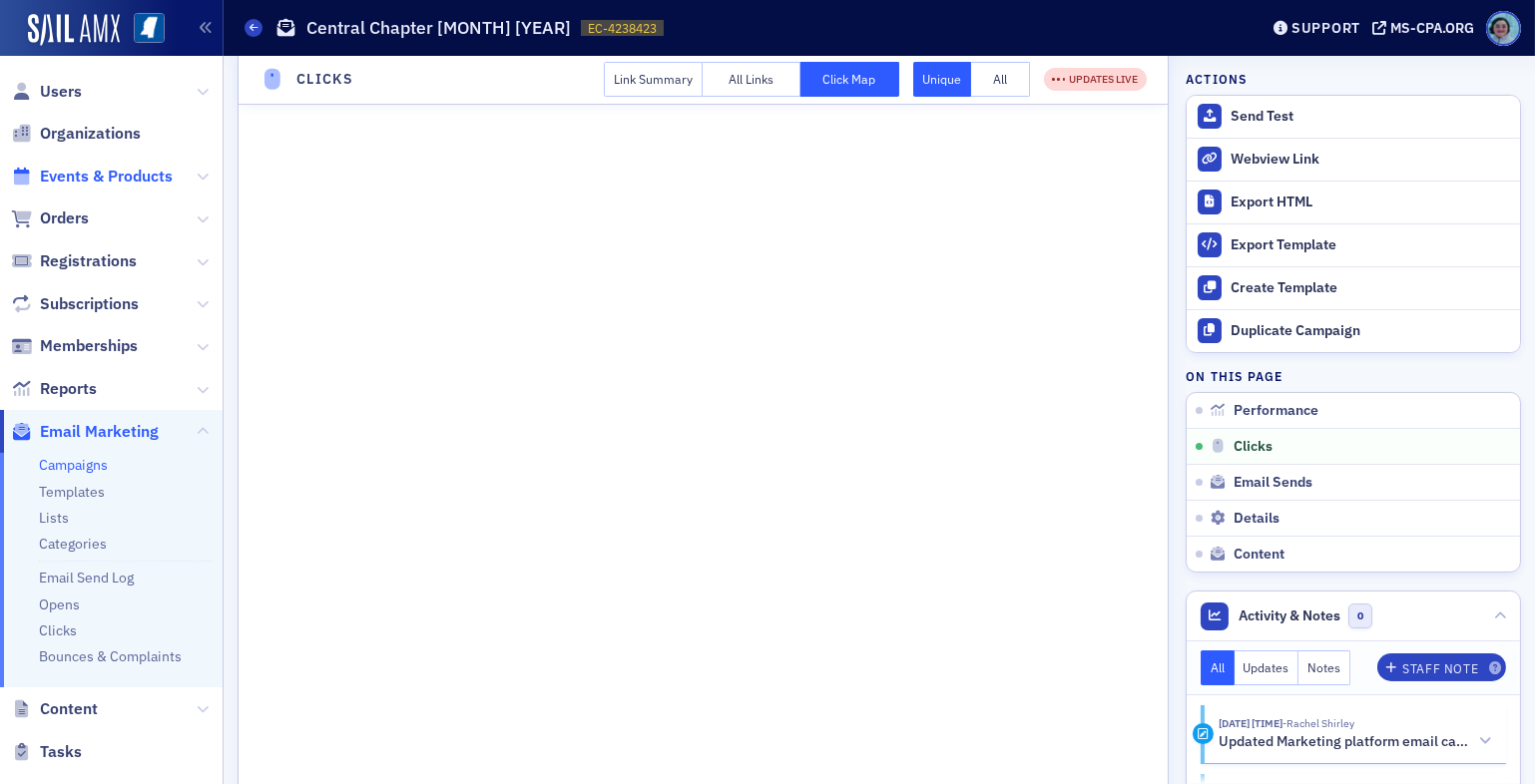 click on "Events & Products" 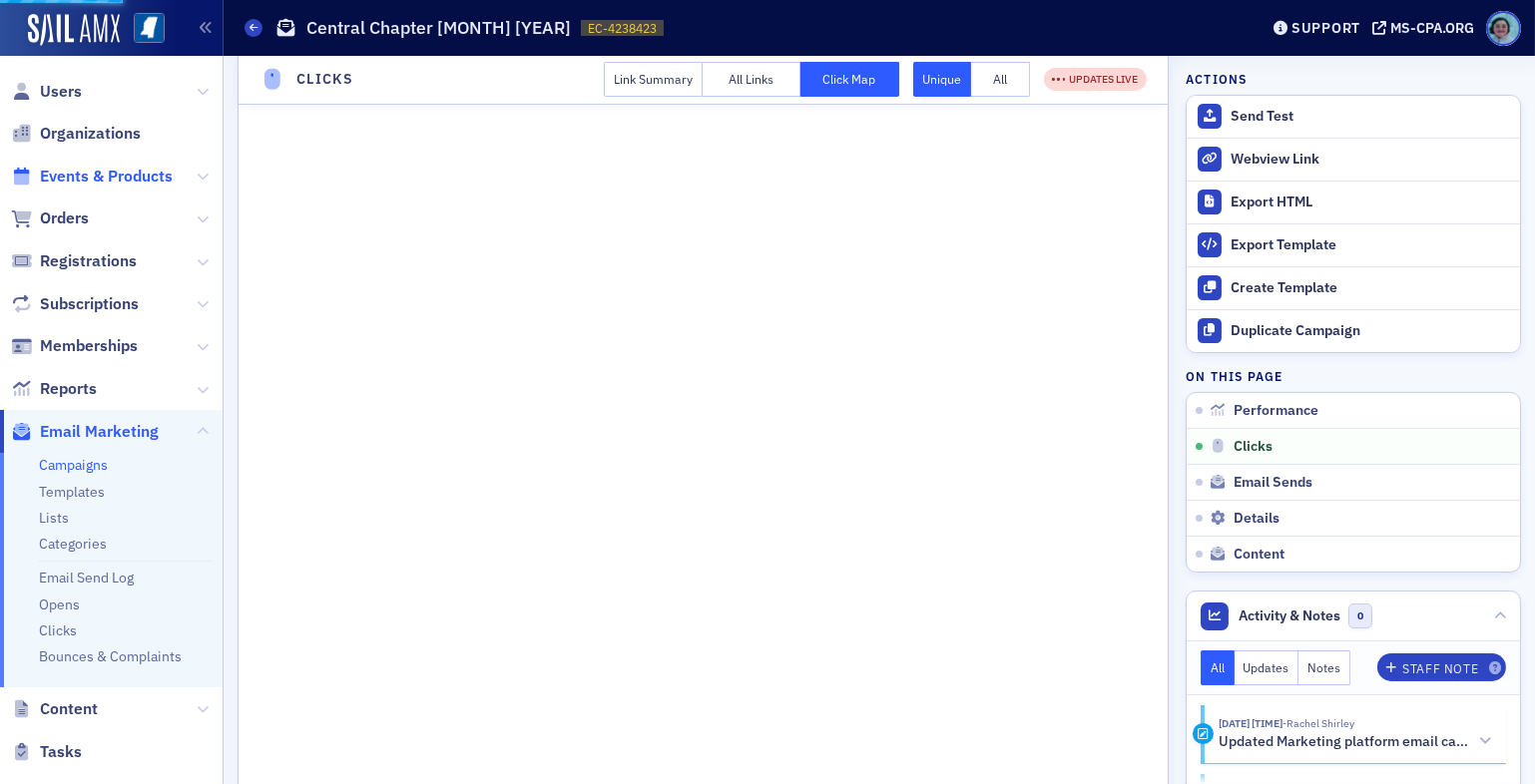 scroll, scrollTop: 0, scrollLeft: 0, axis: both 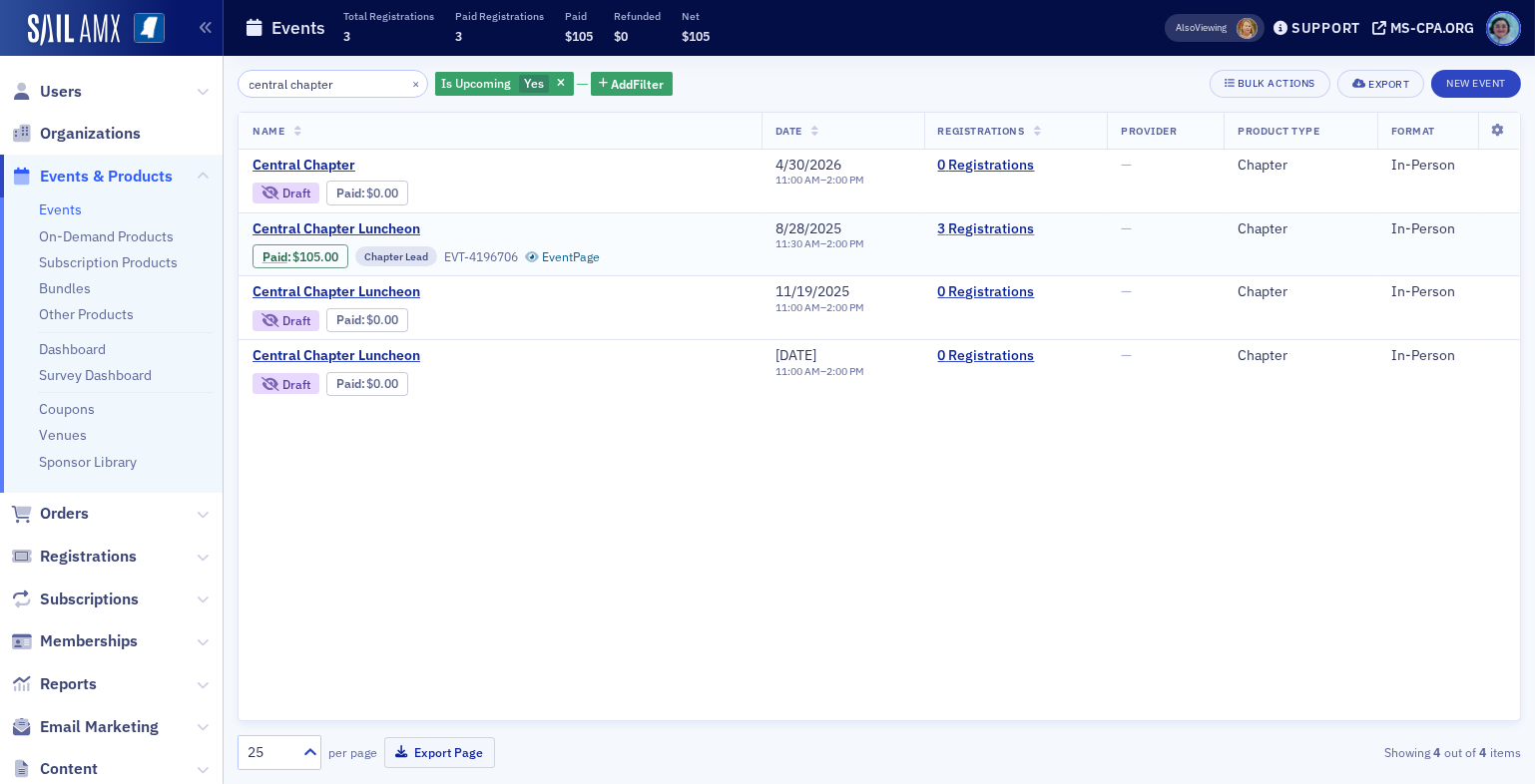 click on "[NUMBER] Registrations" 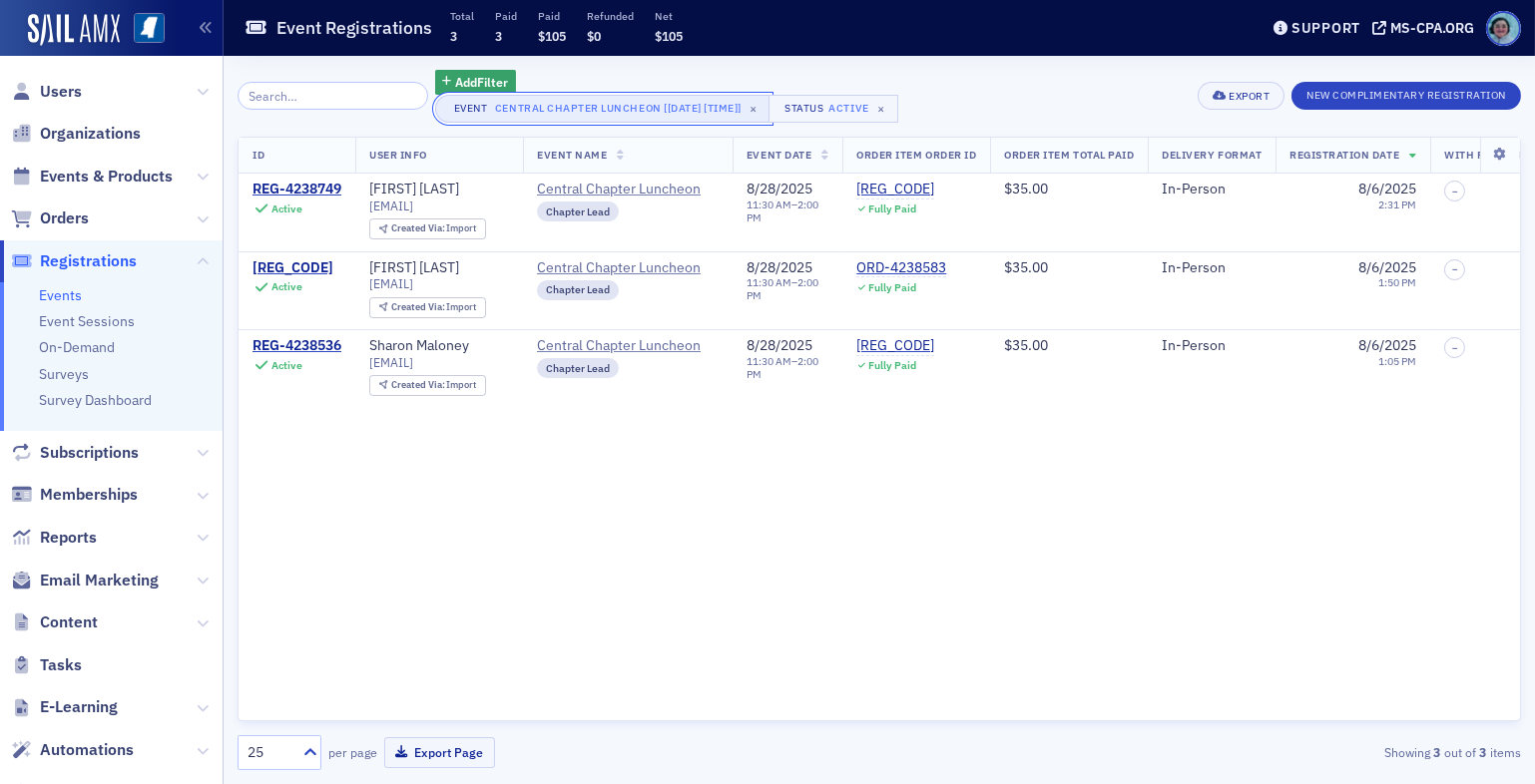 click on "Central Chapter Luncheon [[DATE] [TIME]]" 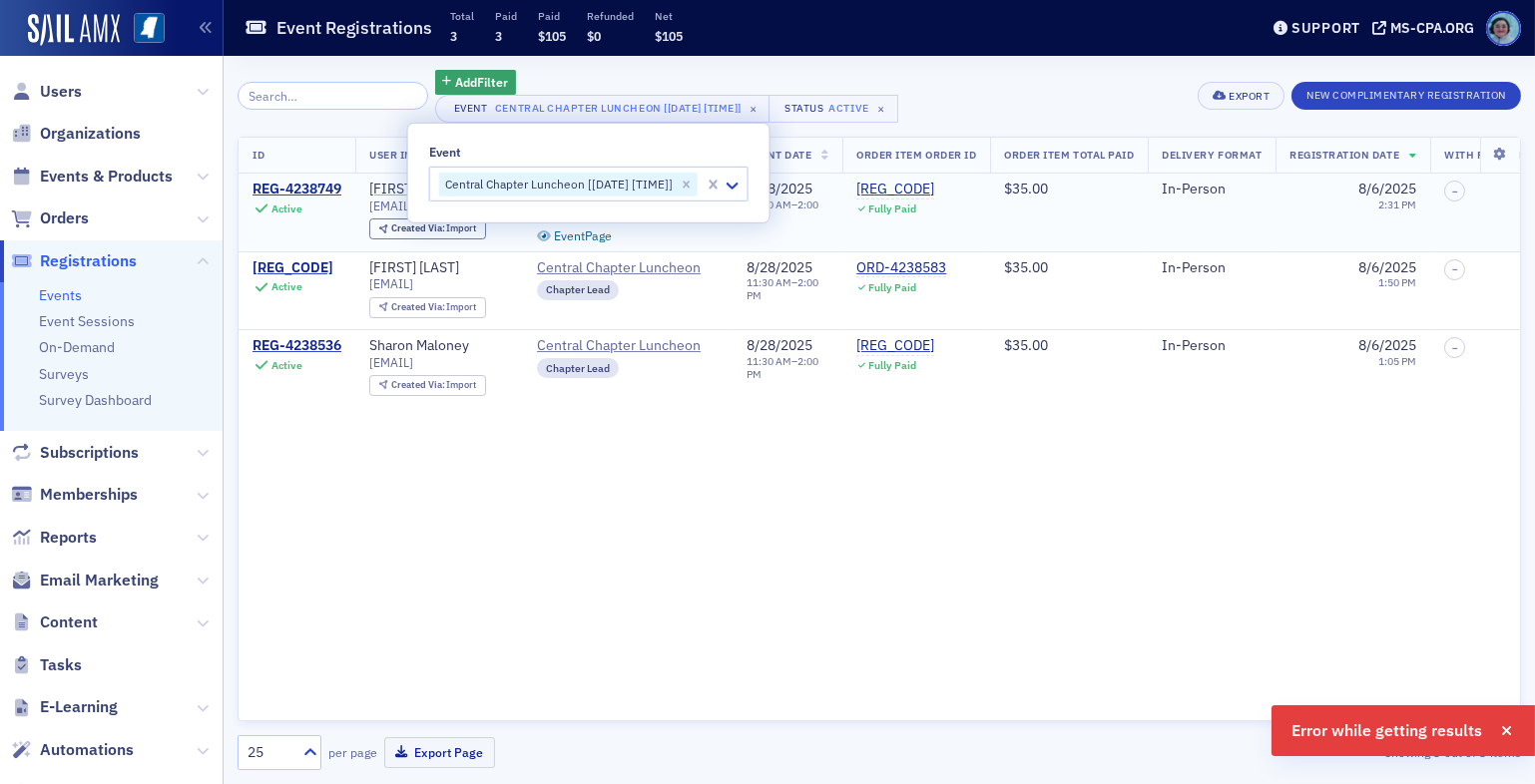 click on "[REG_CODE] Active" 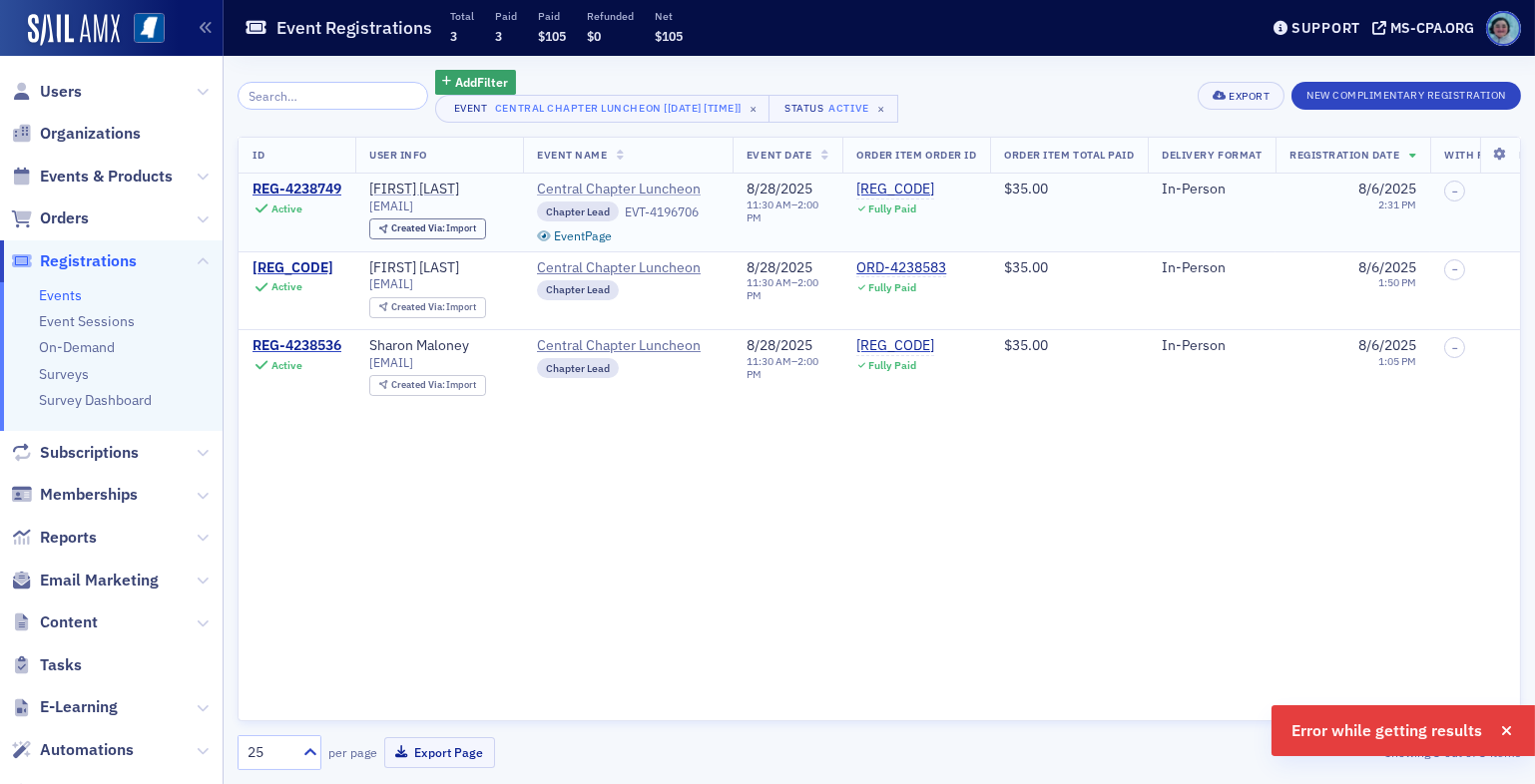 click on "Central Chapter Luncheon" 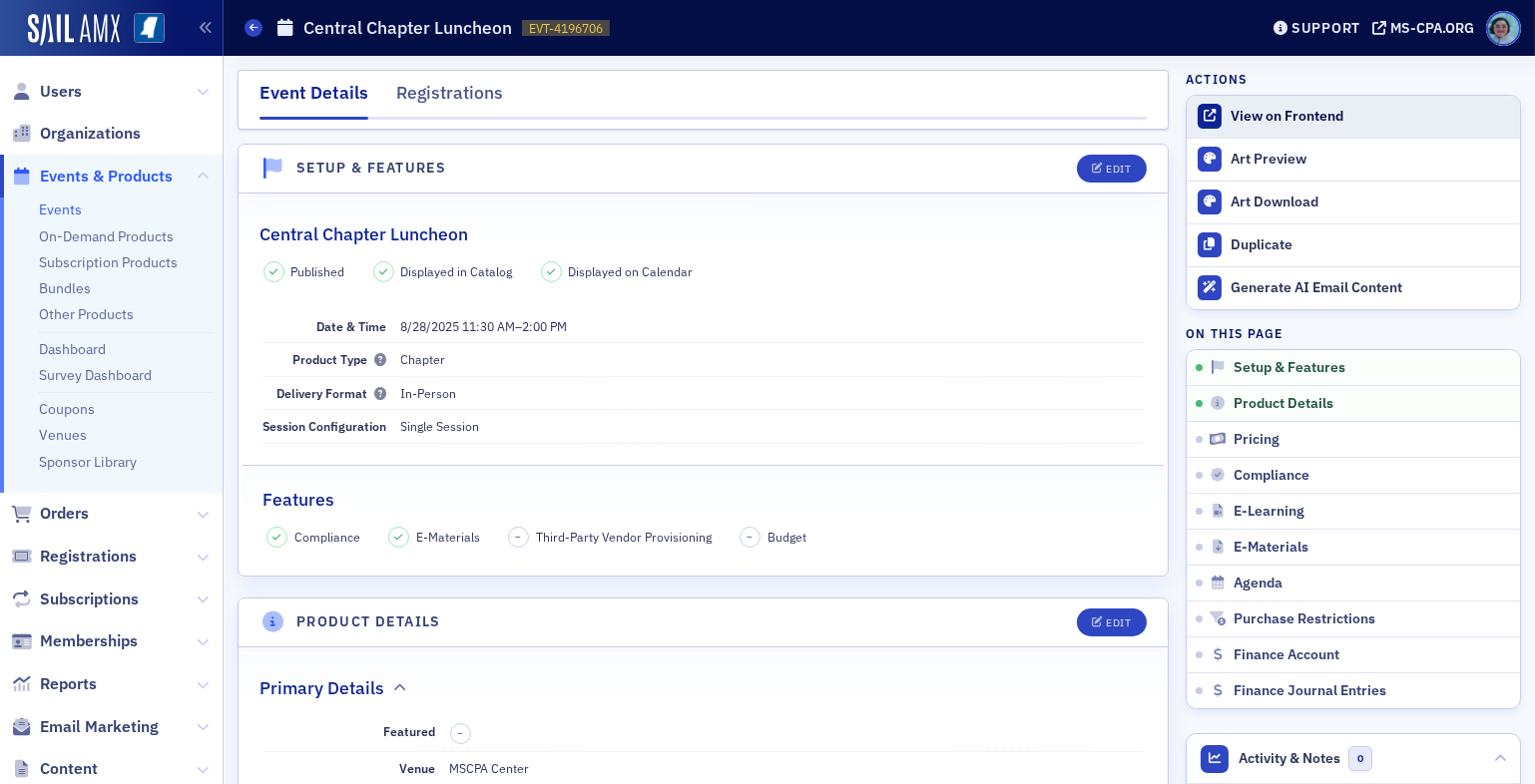 click on "View on Frontend" 